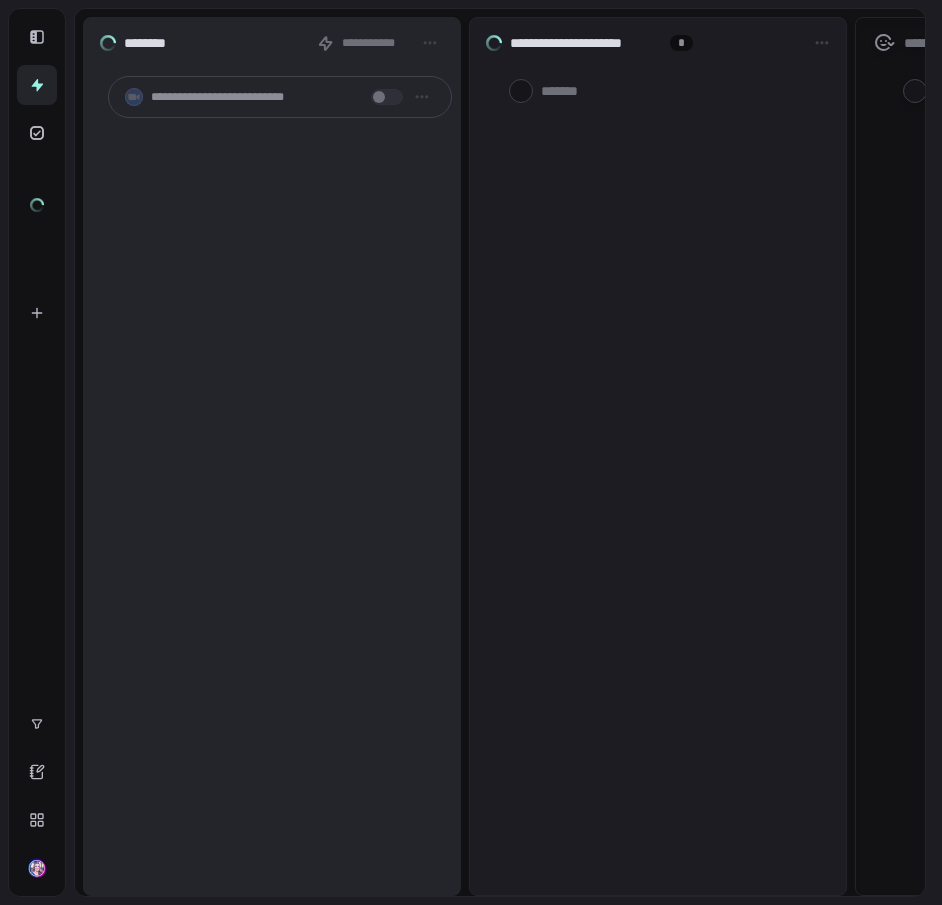 scroll, scrollTop: 0, scrollLeft: 0, axis: both 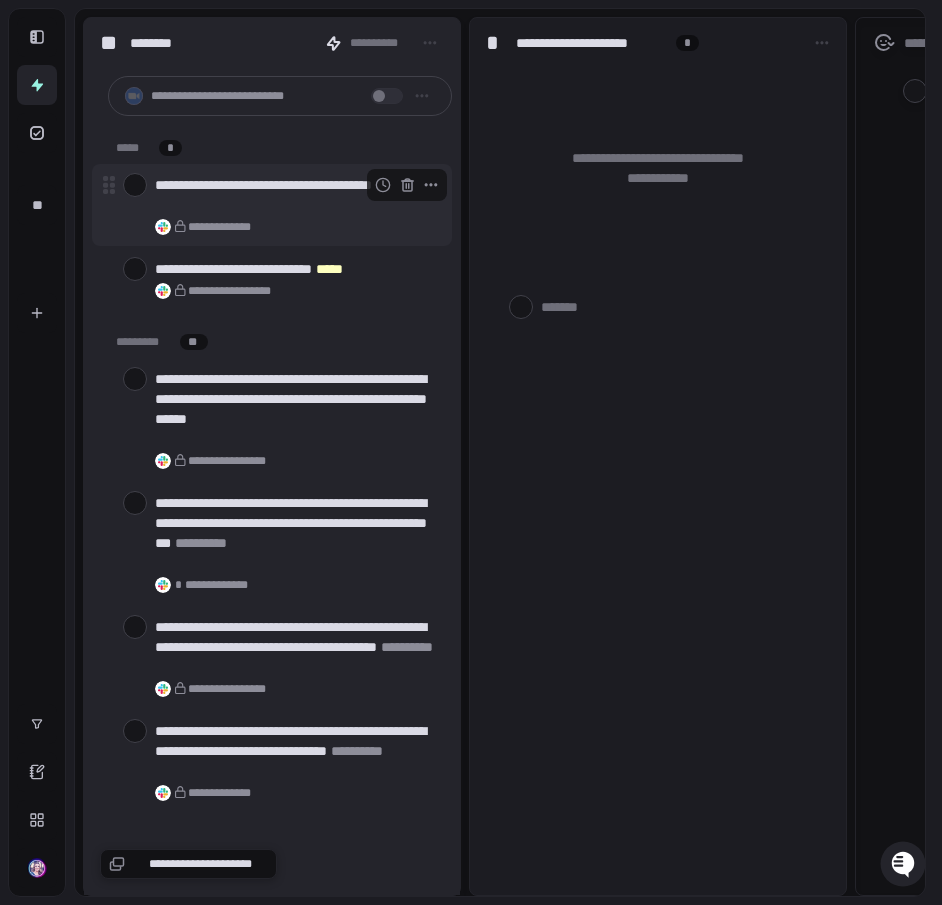 click on "**********" at bounding box center [295, 195] 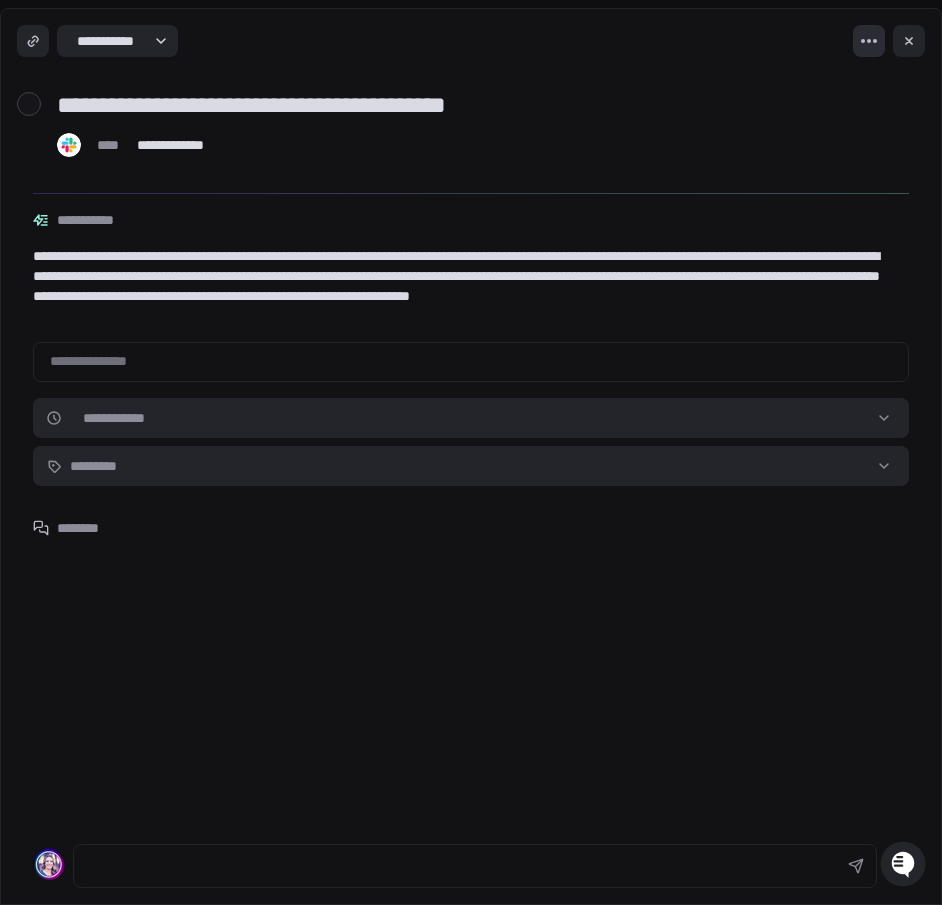 click on "**********" at bounding box center (471, 452) 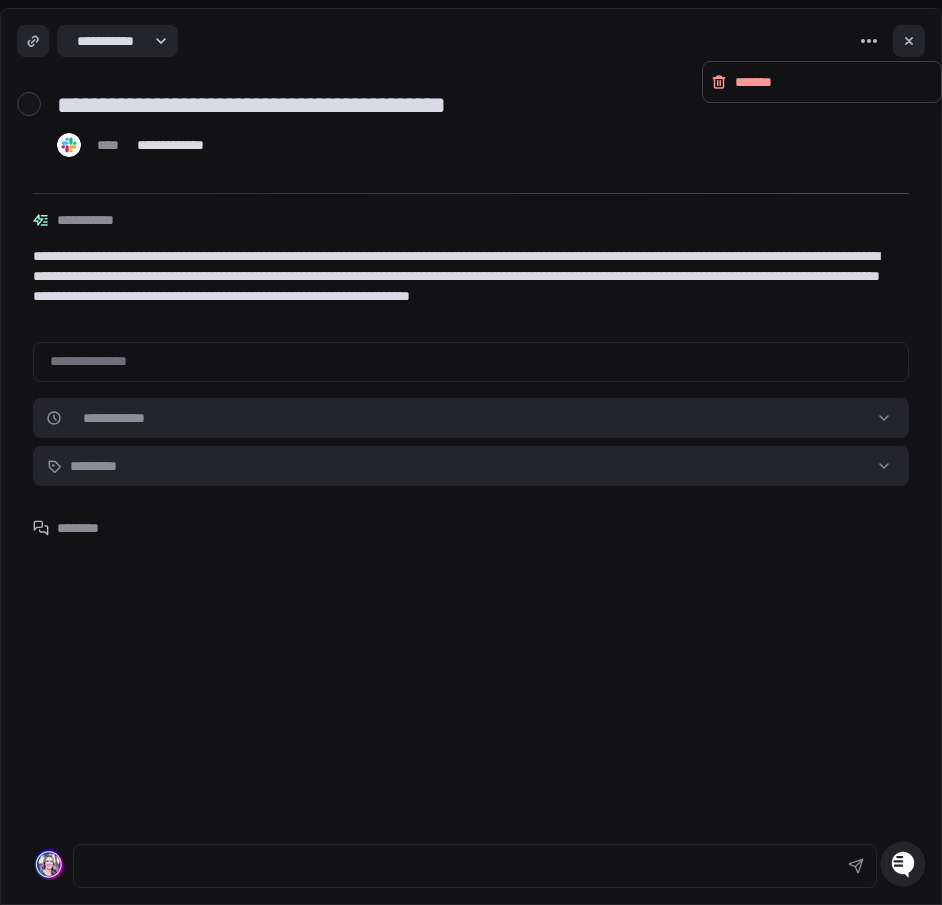click on "*******" at bounding box center (822, 82) 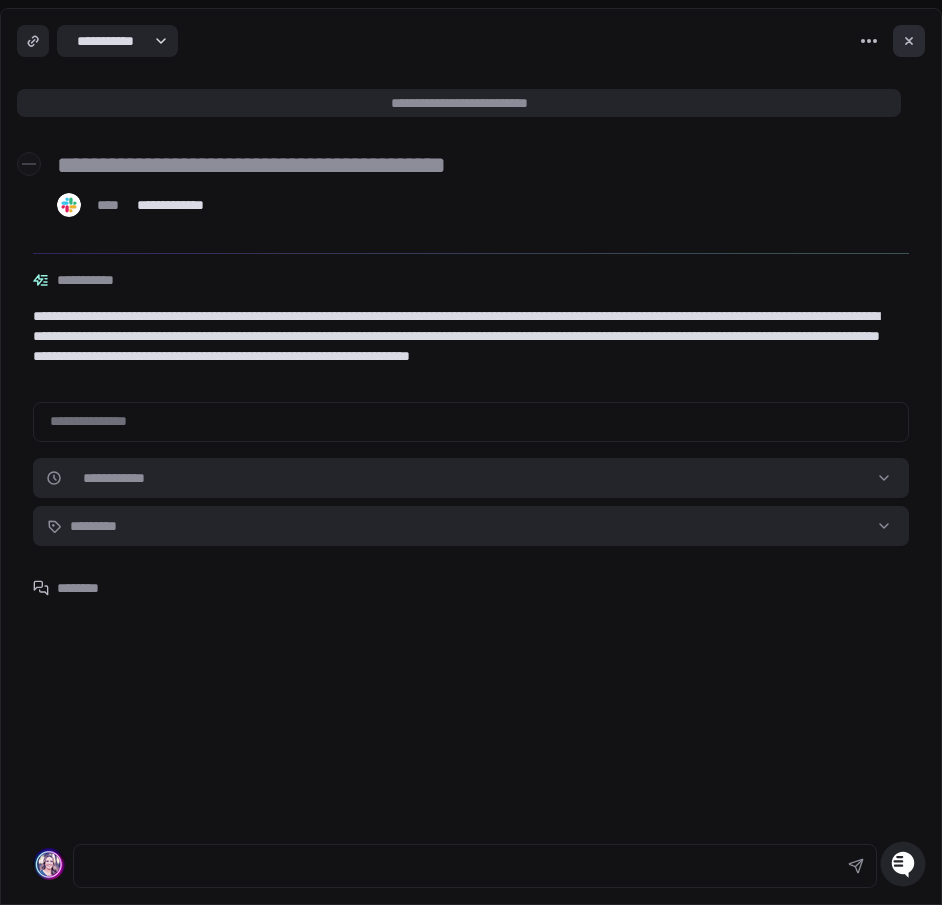 click at bounding box center [909, 41] 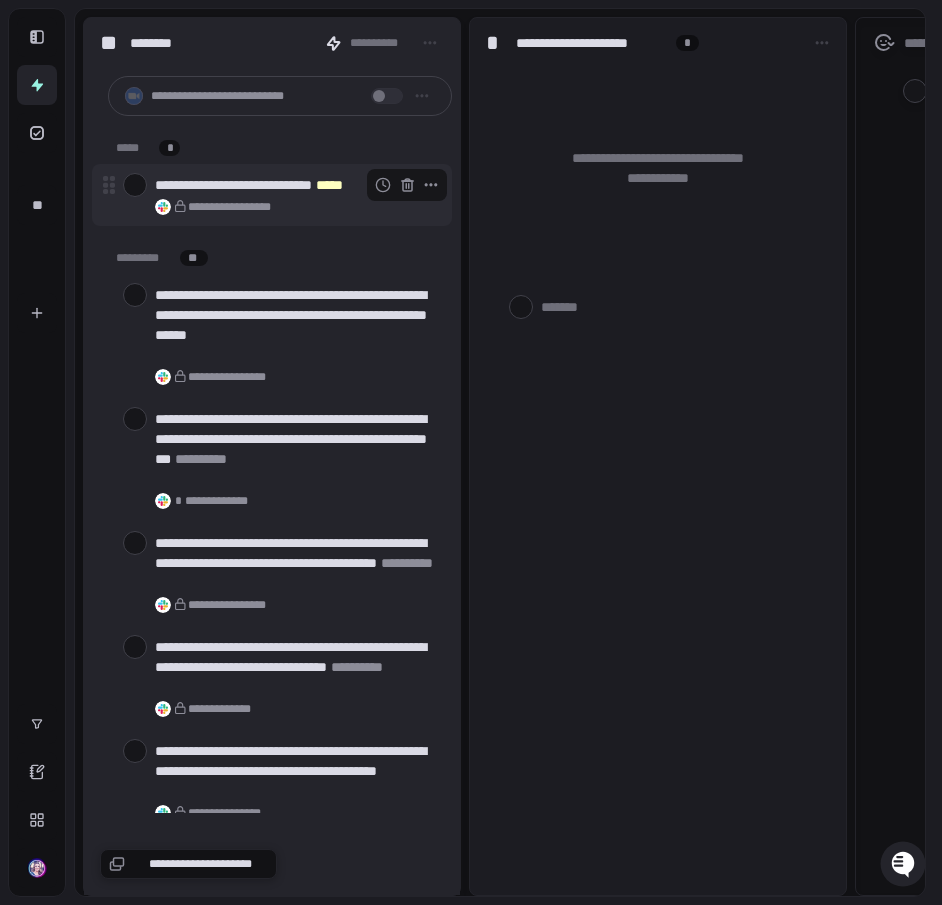 click at bounding box center [135, 185] 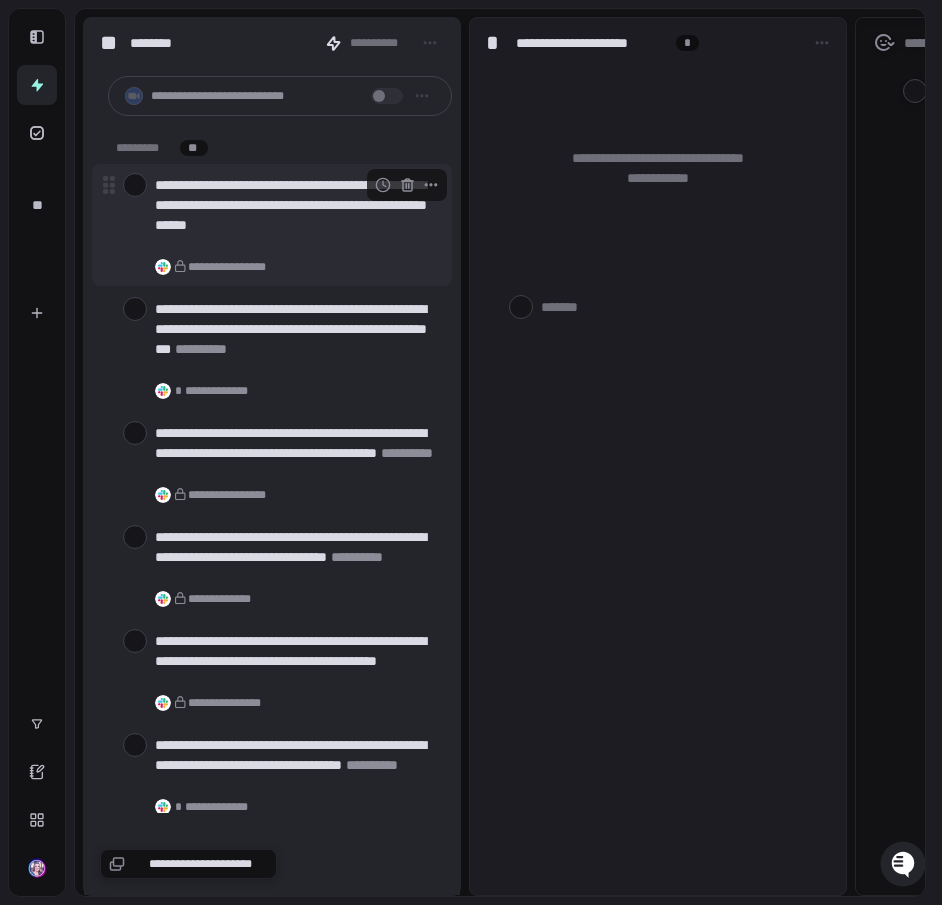 click at bounding box center [135, 185] 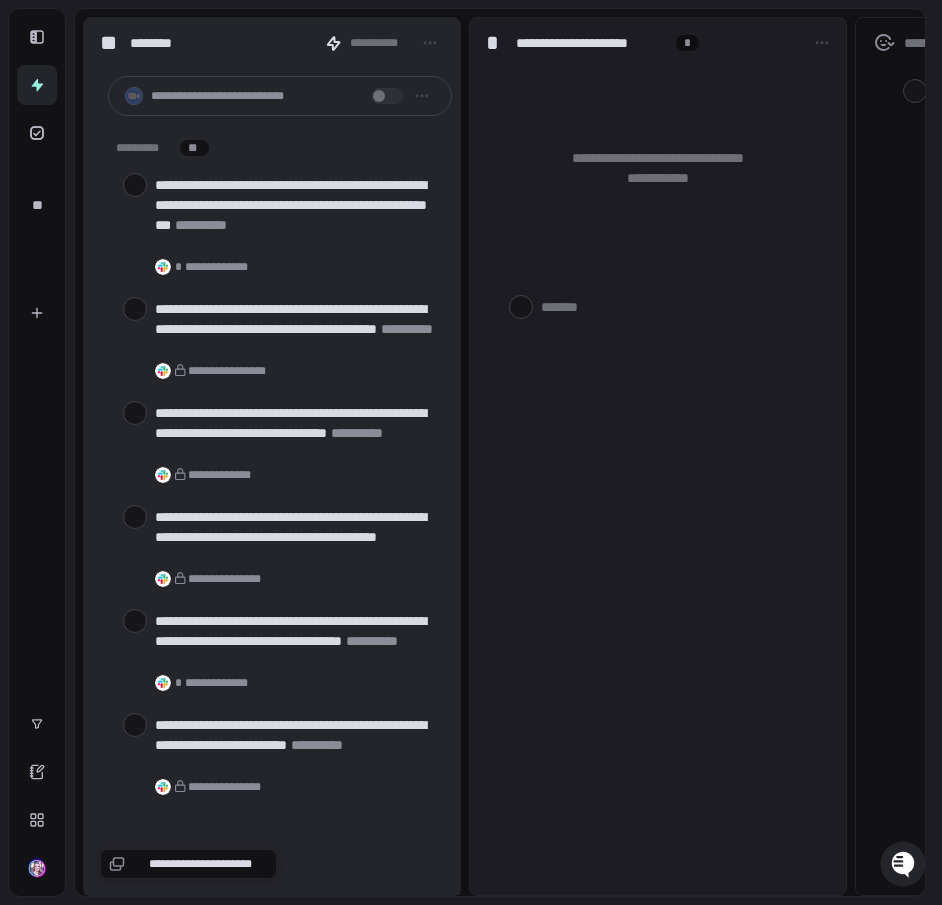 click at bounding box center [135, 185] 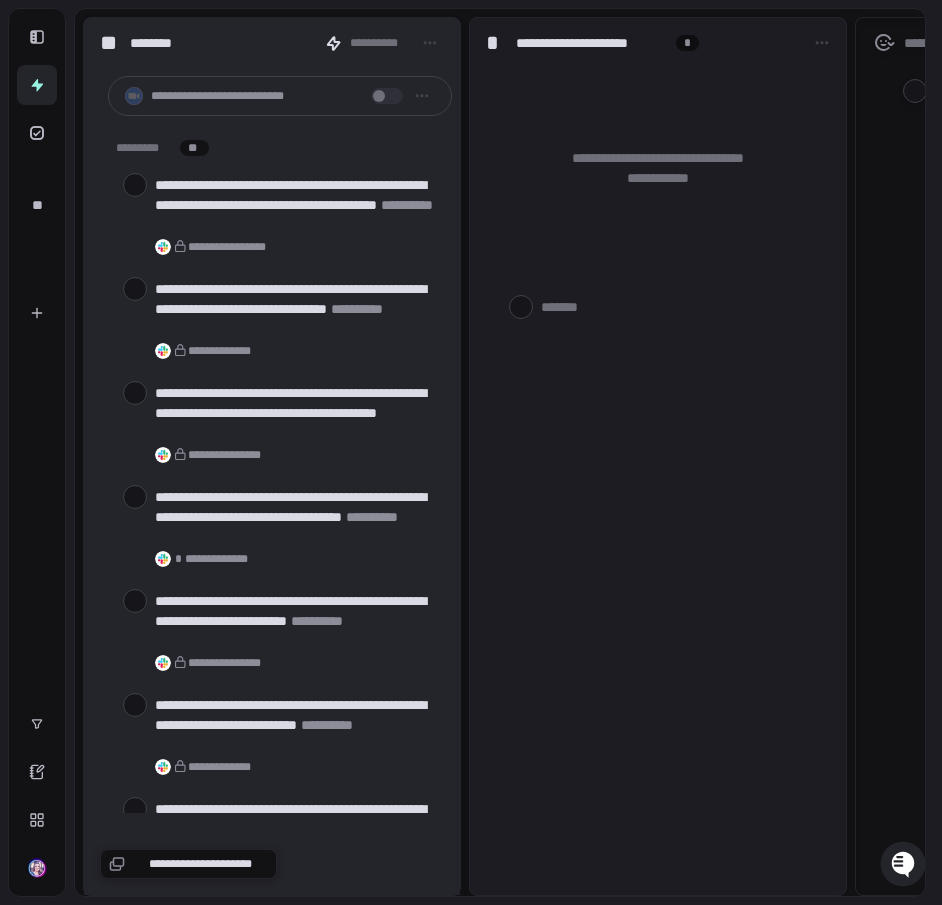 click at bounding box center [135, 185] 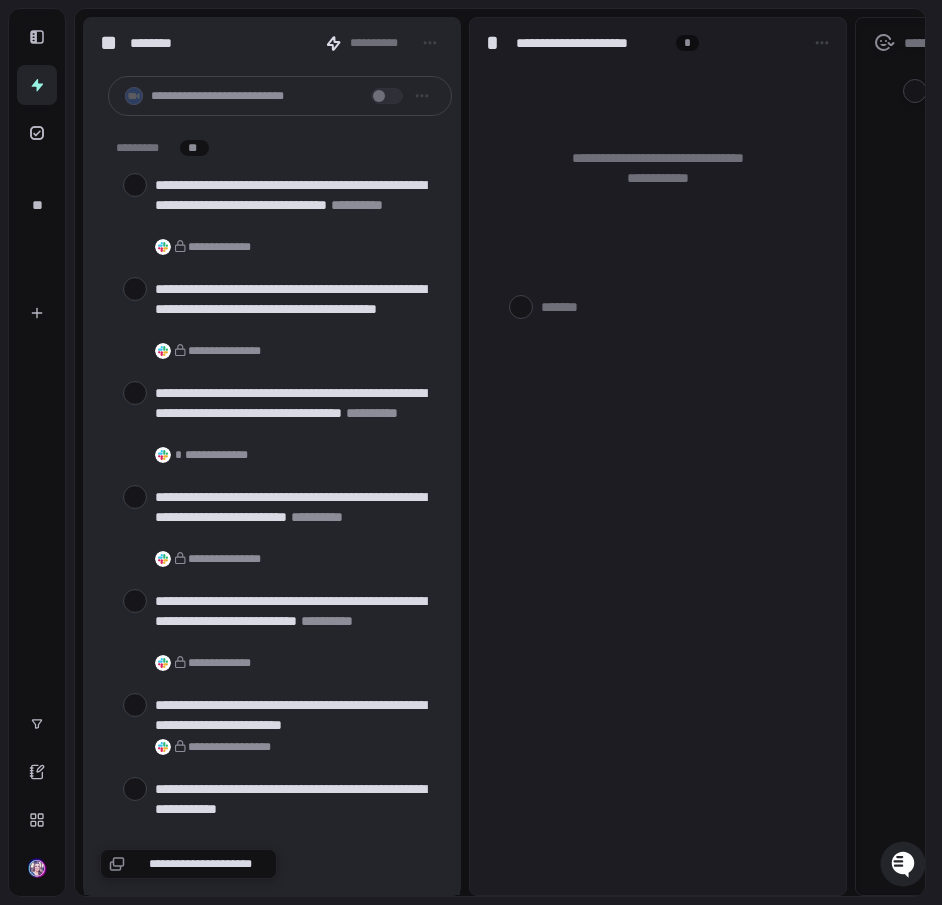 click at bounding box center (135, 185) 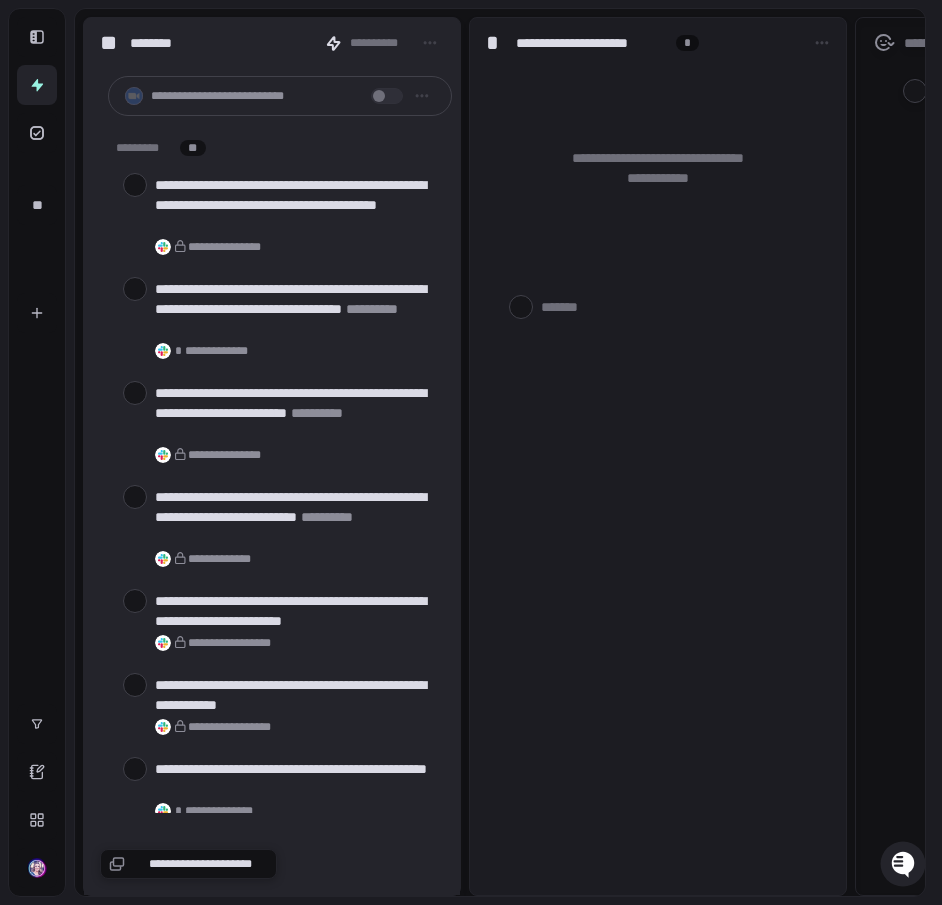 click at bounding box center [135, 185] 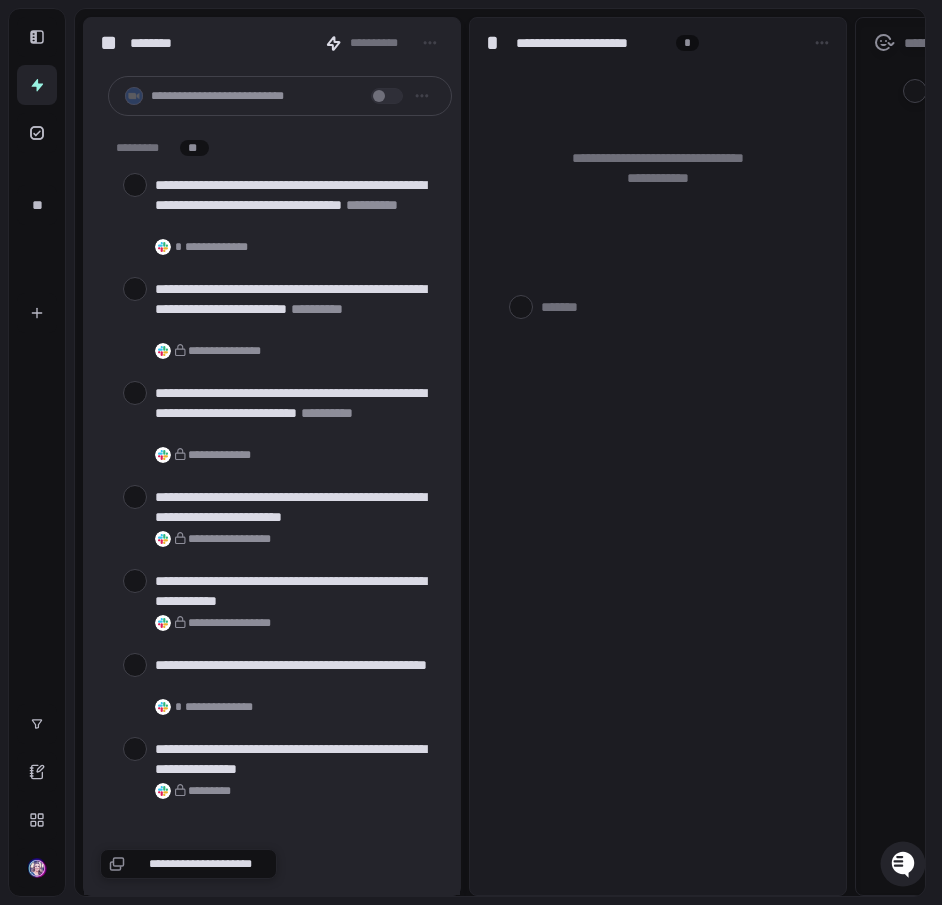 click at bounding box center [135, 185] 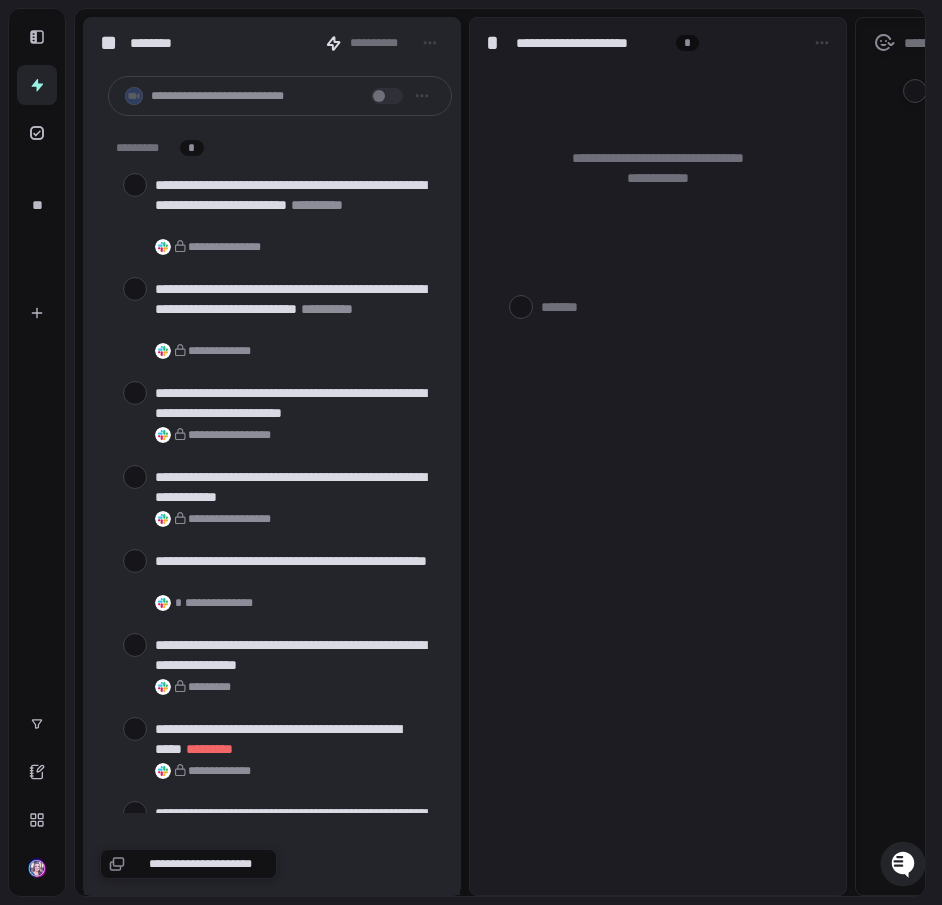 click at bounding box center (135, 185) 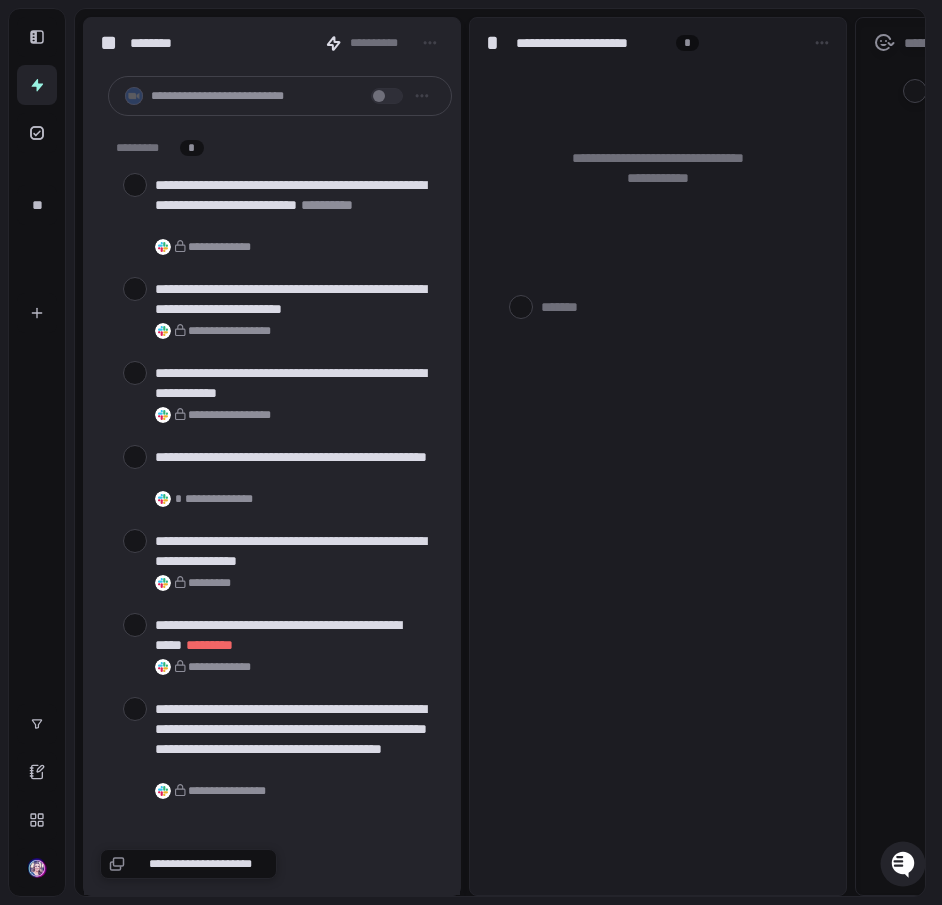 click at bounding box center [135, 185] 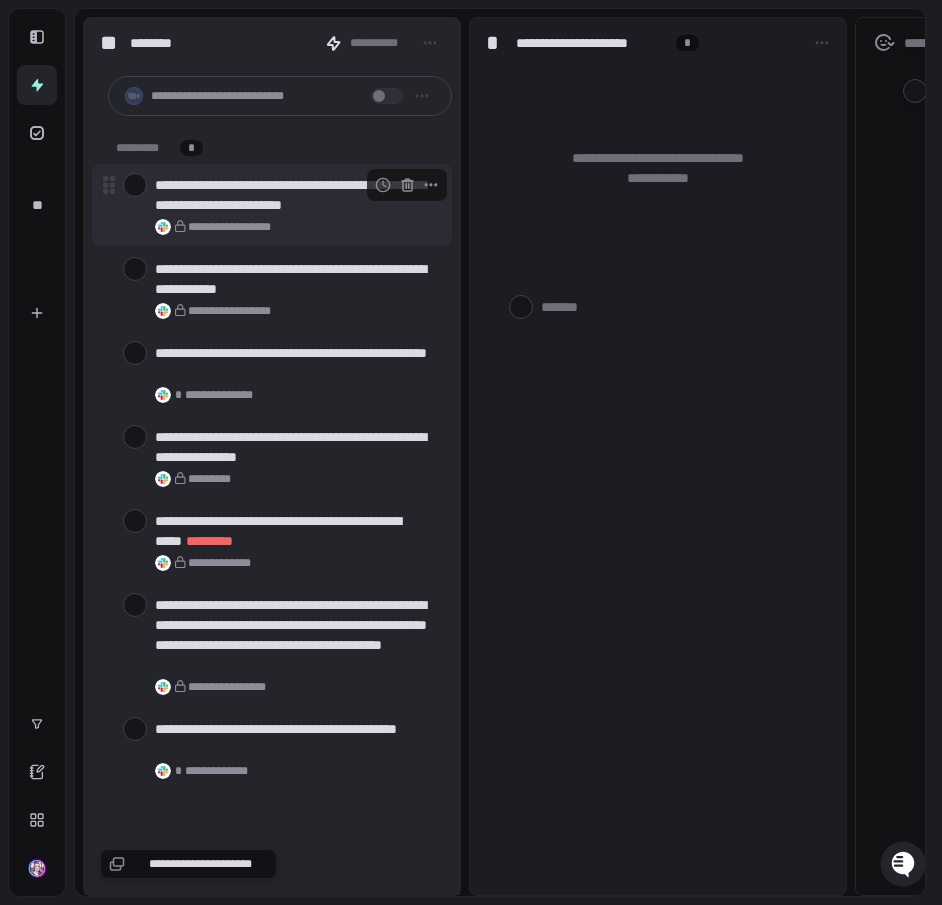 click at bounding box center (135, 185) 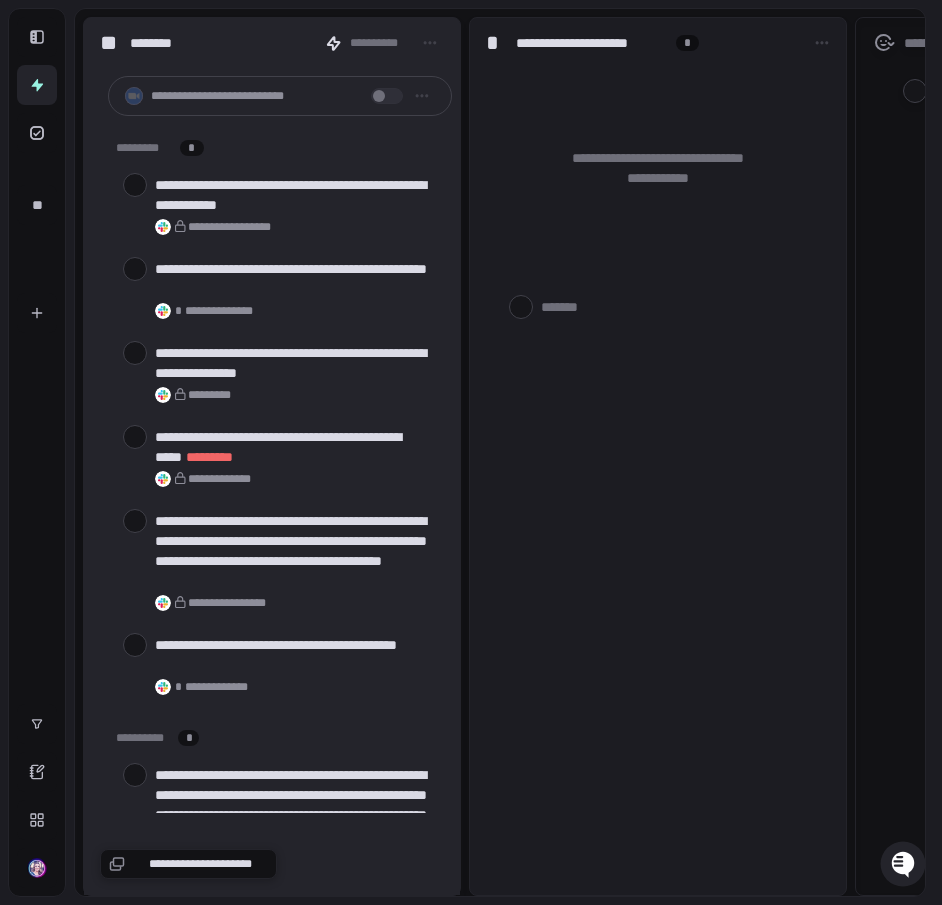 click at bounding box center (135, 185) 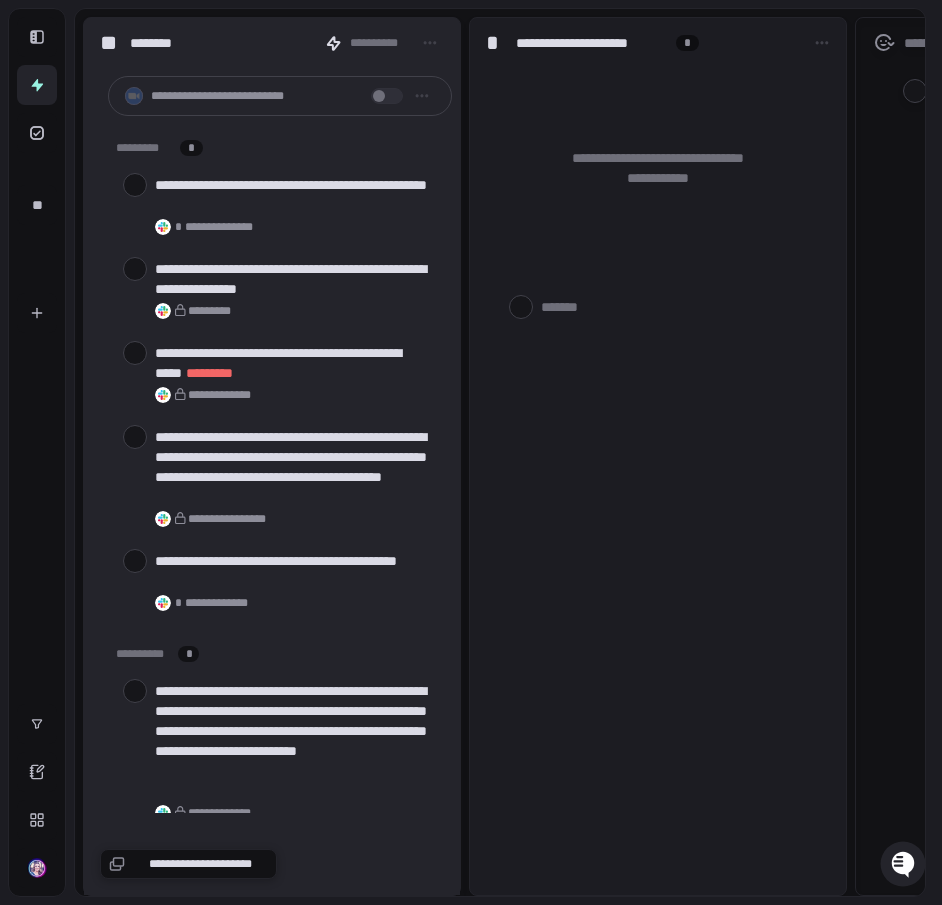 click at bounding box center [135, 185] 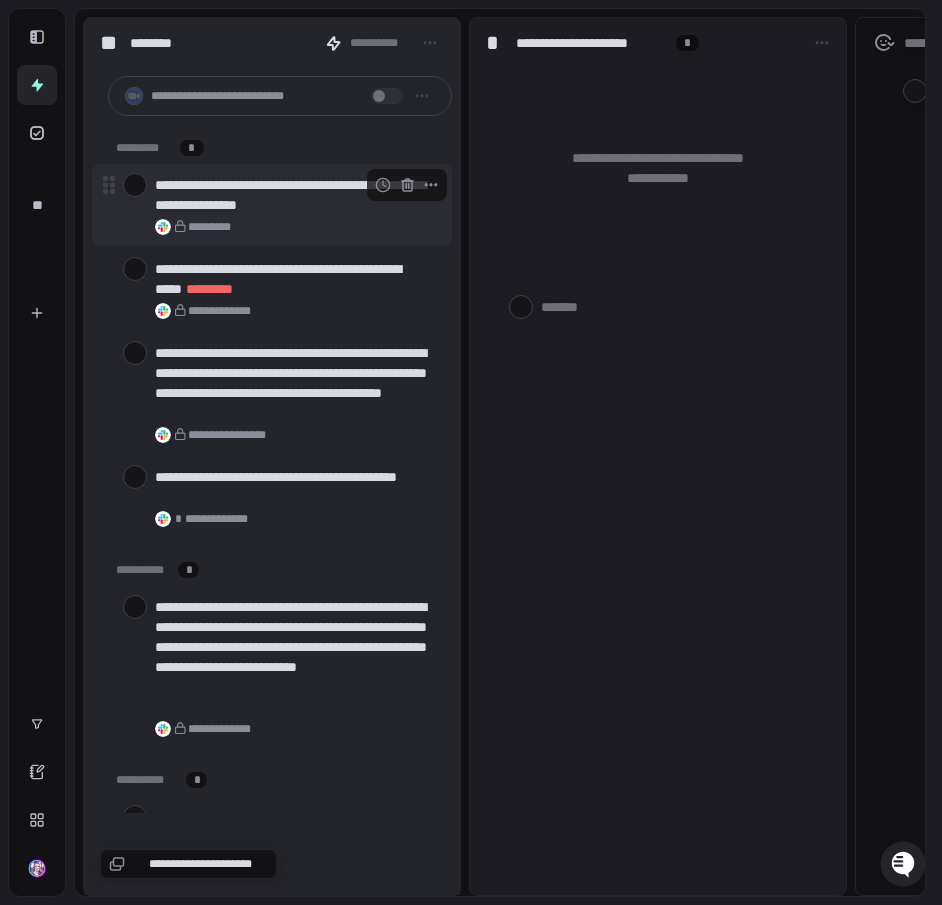 click at bounding box center (135, 185) 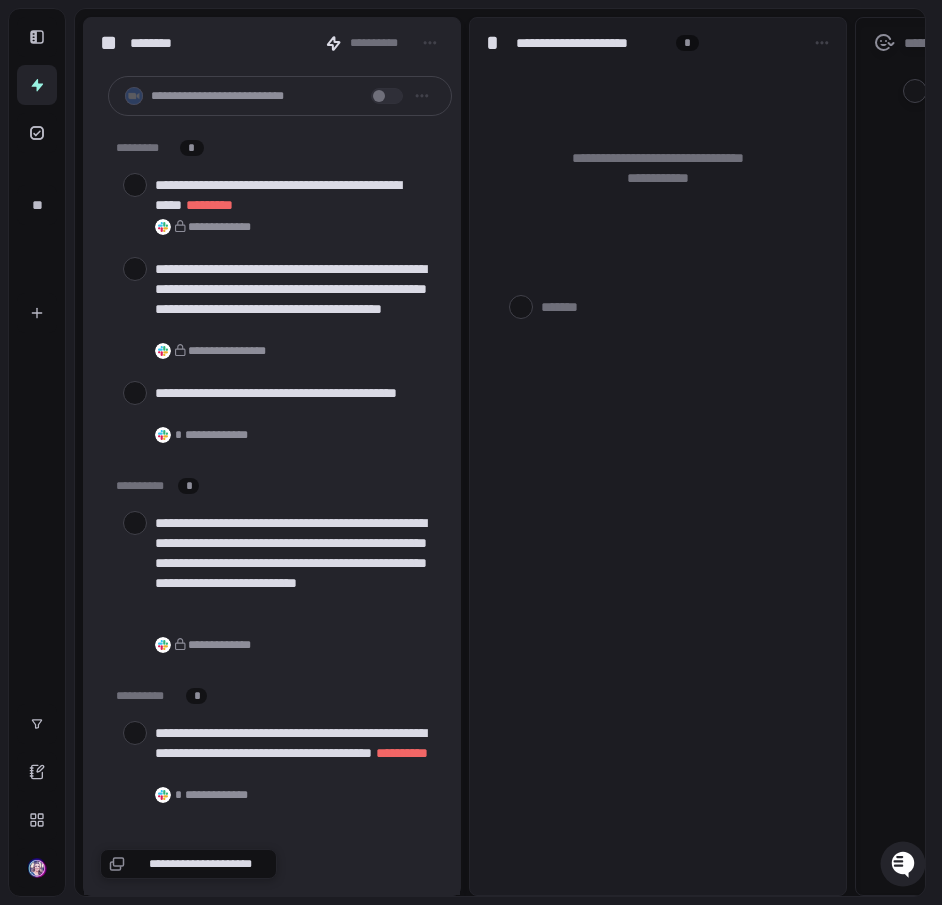 click at bounding box center [135, 185] 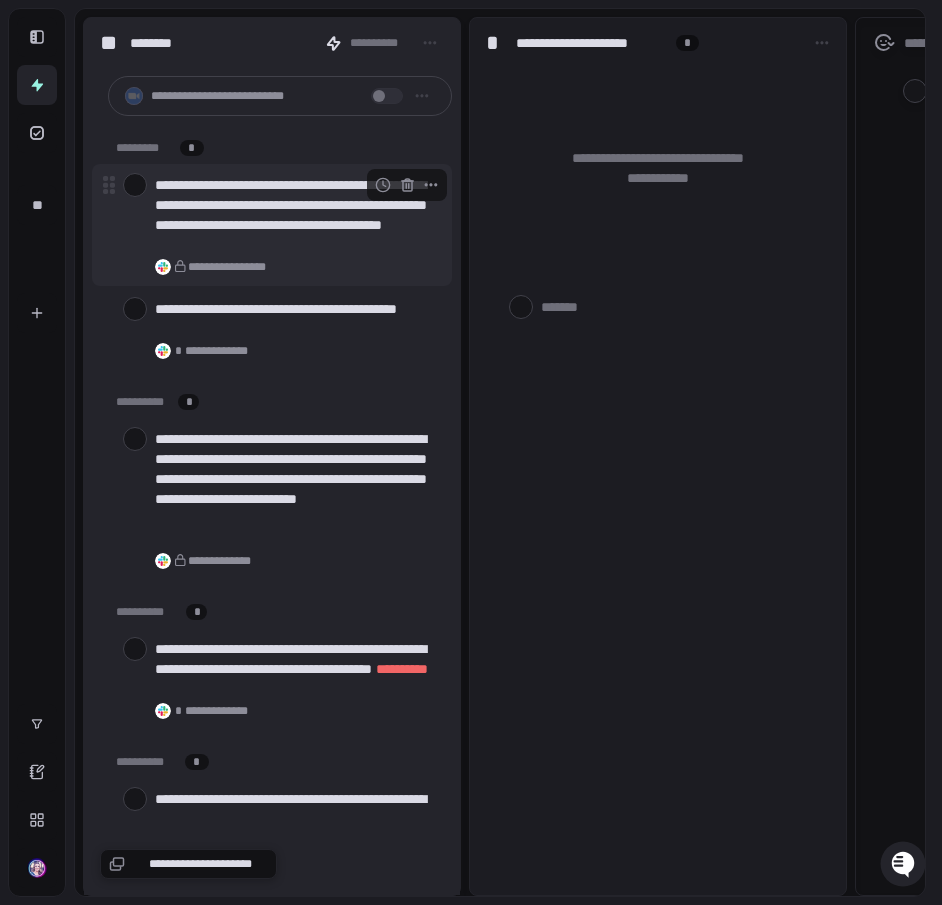 click at bounding box center [135, 185] 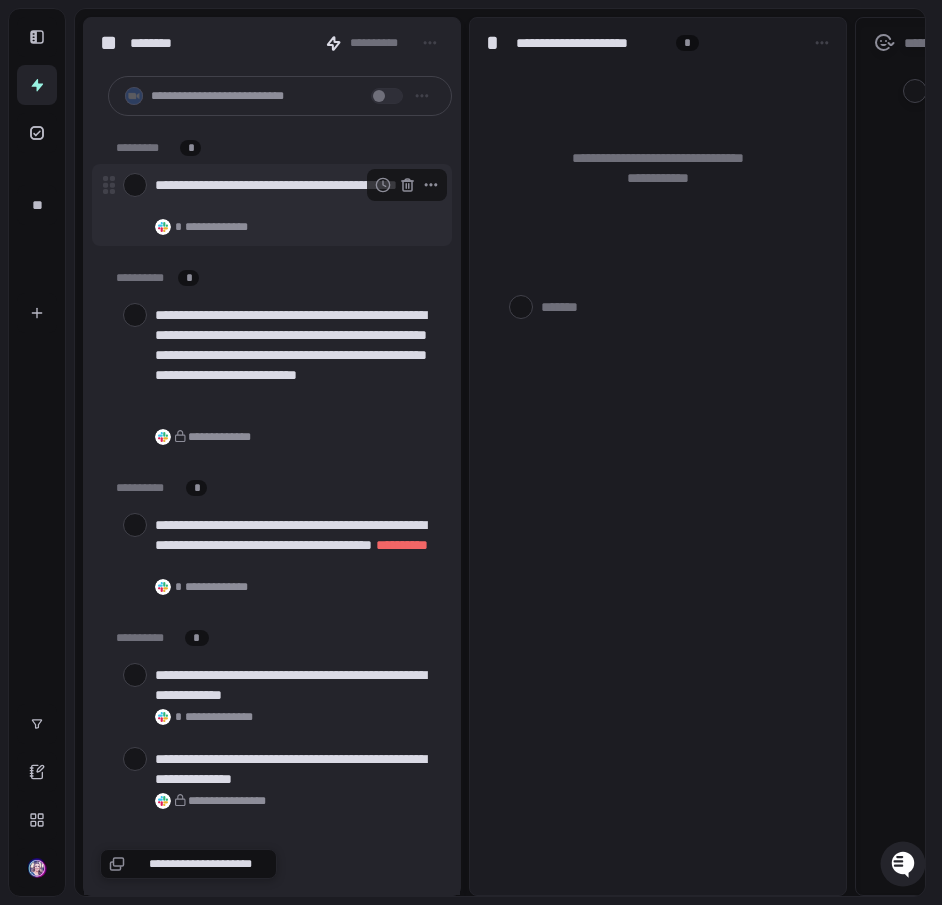 click at bounding box center [135, 185] 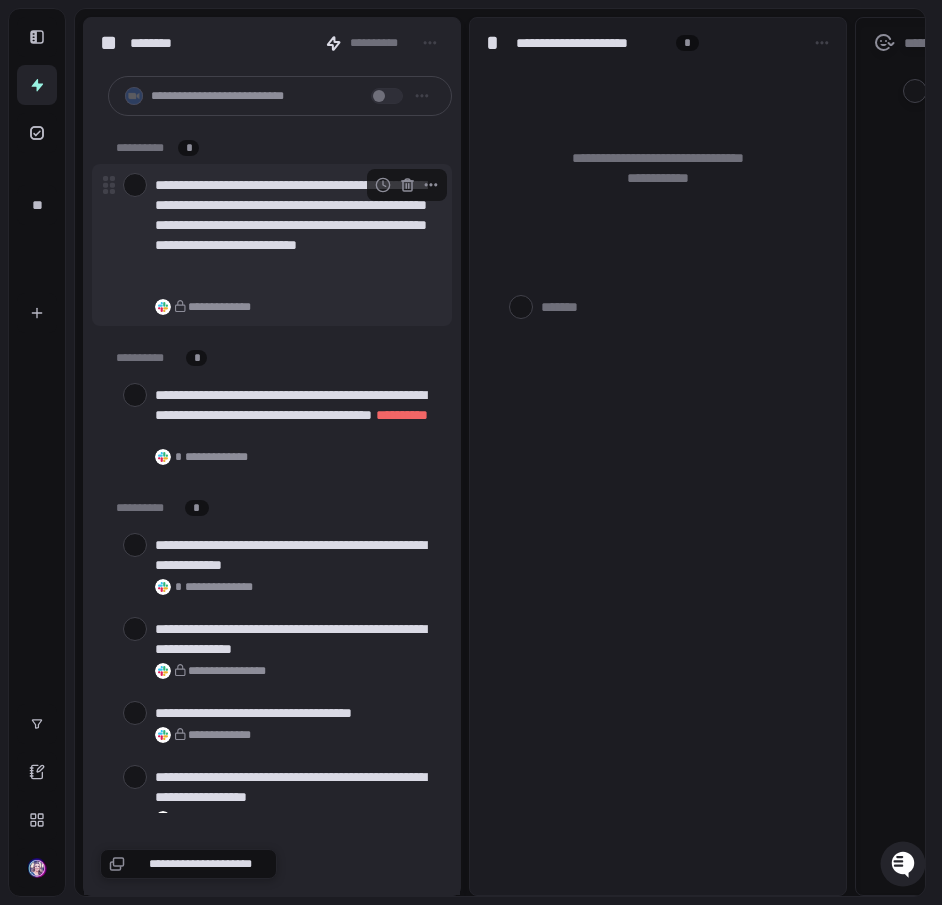 click at bounding box center [135, 185] 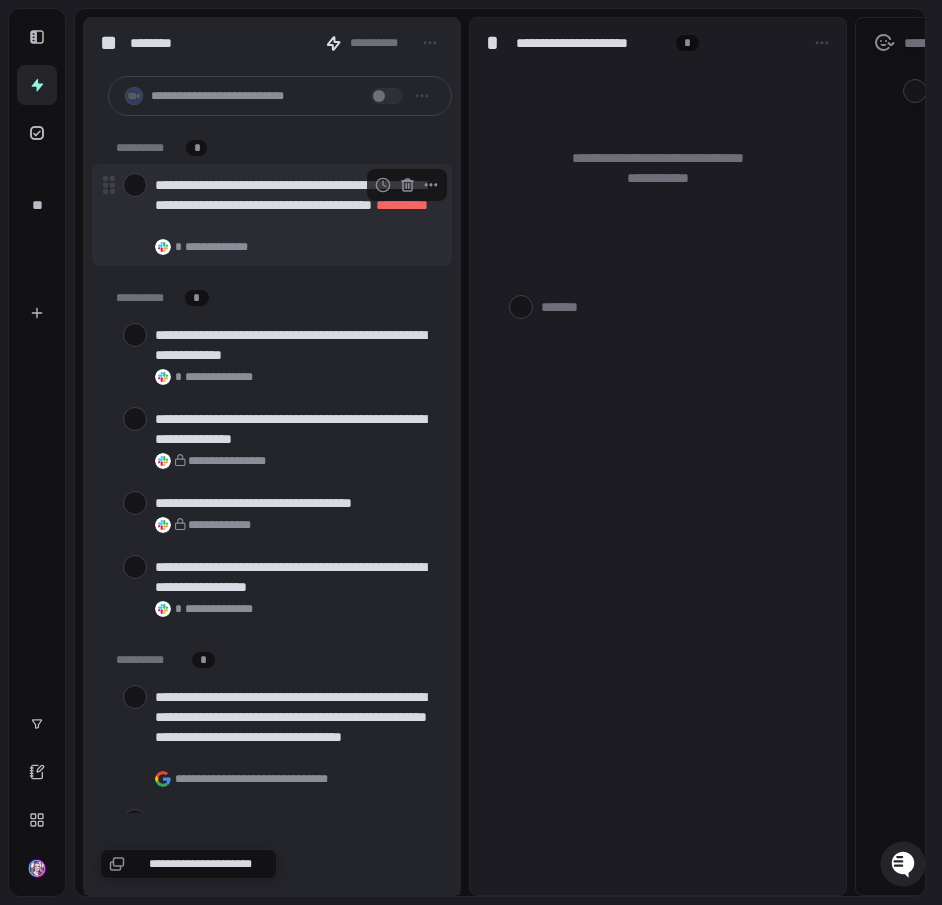 click at bounding box center (135, 185) 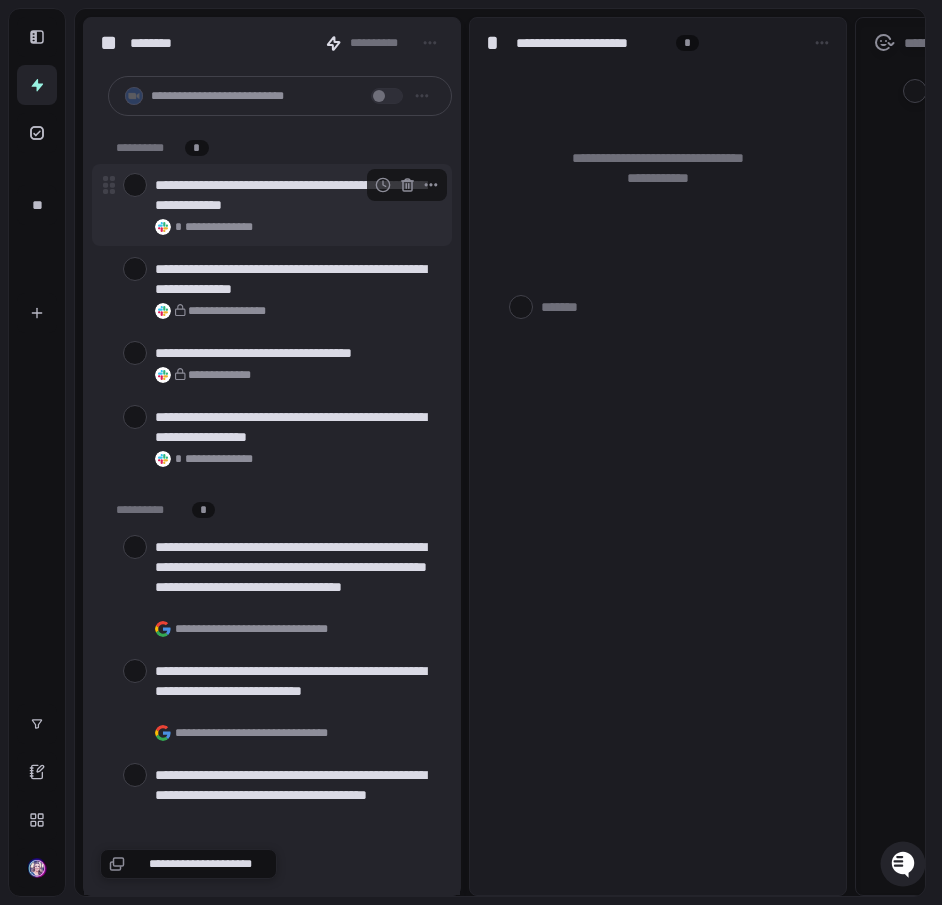 click at bounding box center [135, 185] 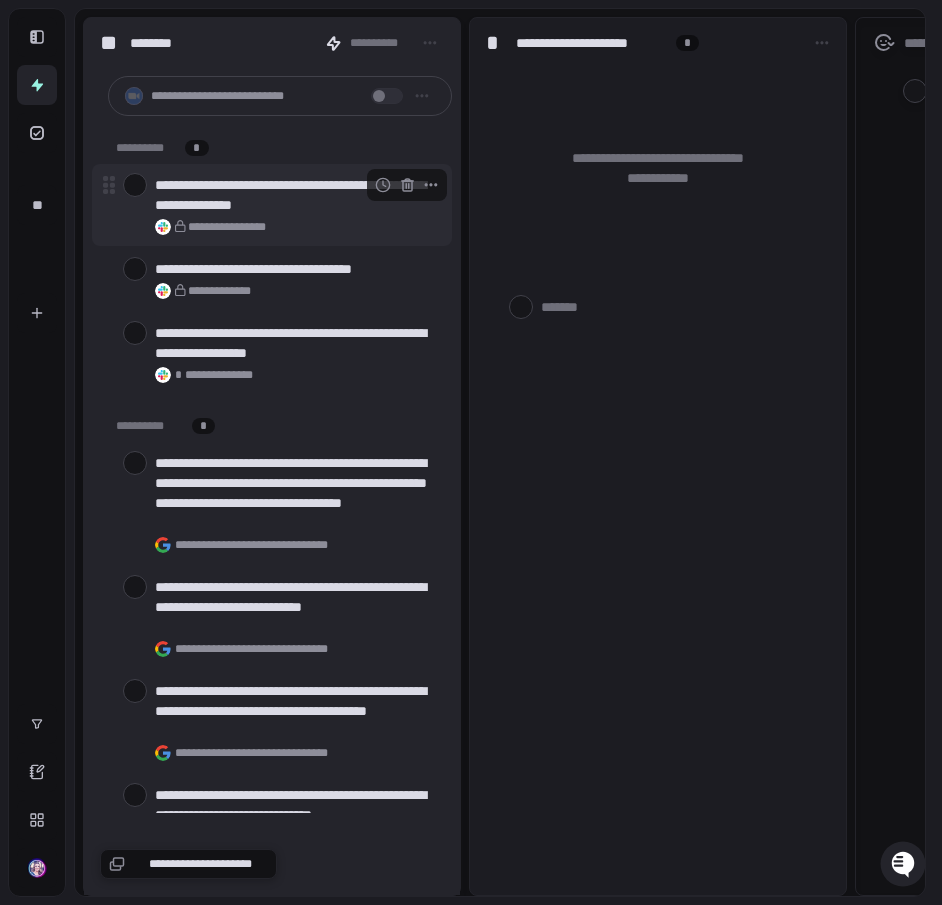 click at bounding box center [135, 185] 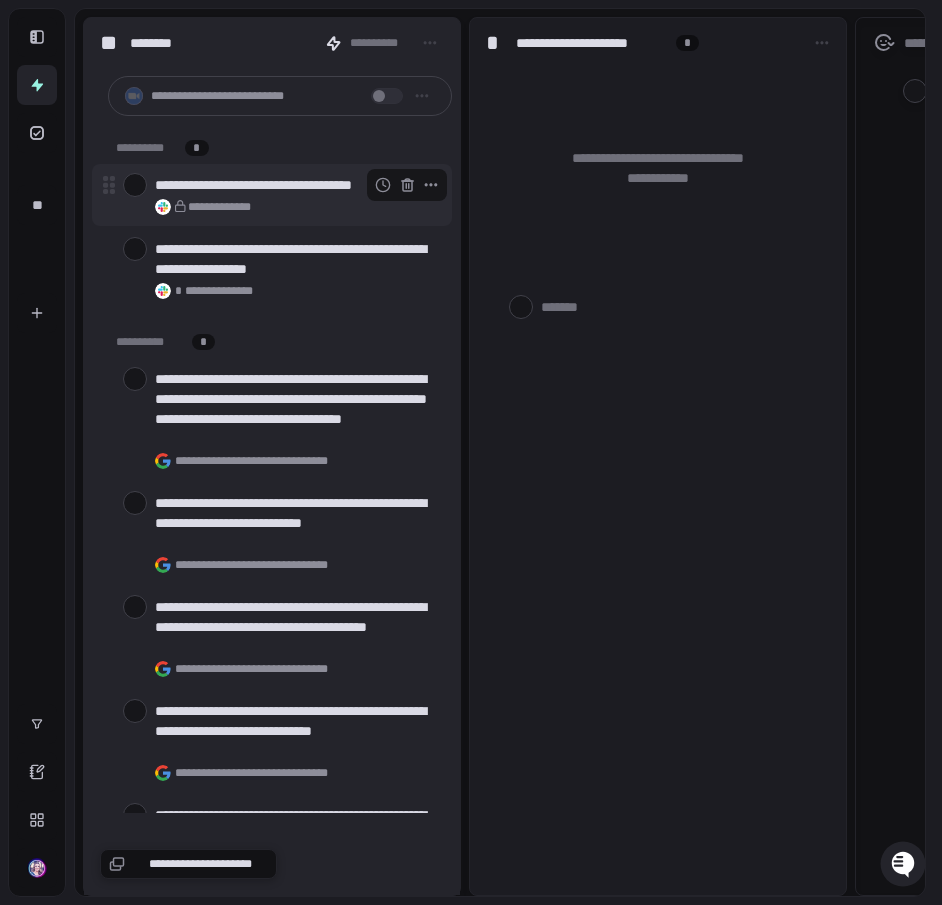 click at bounding box center [135, 185] 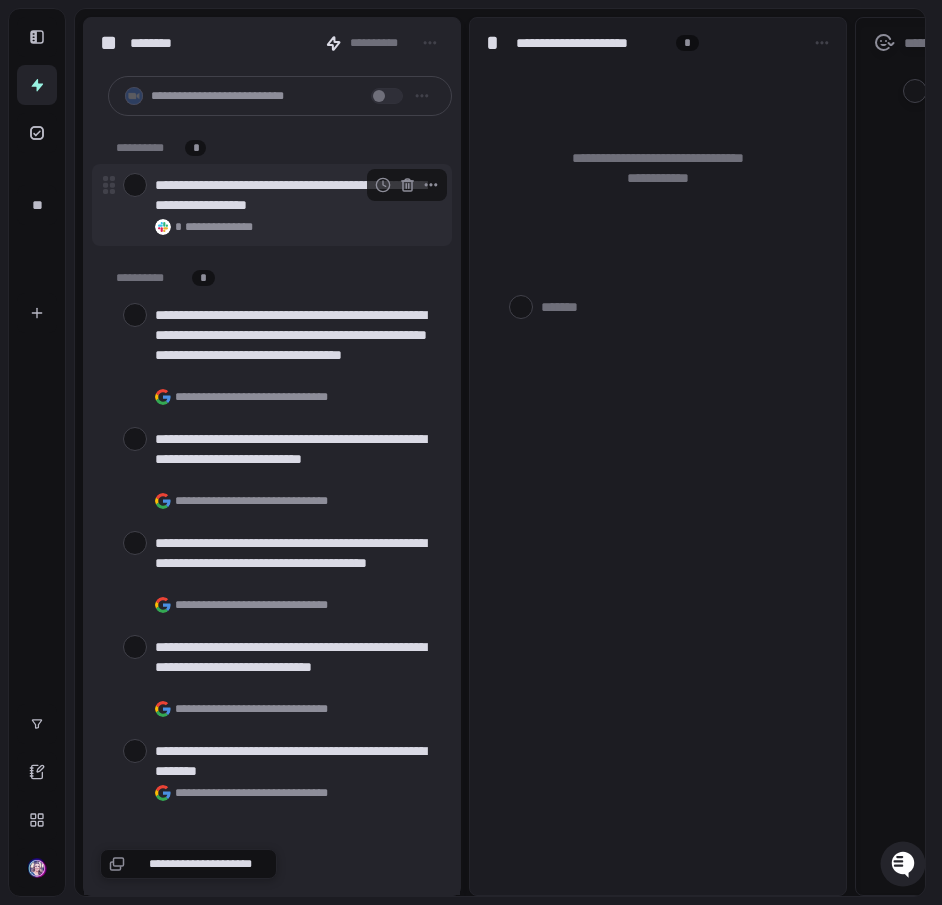 click at bounding box center (135, 185) 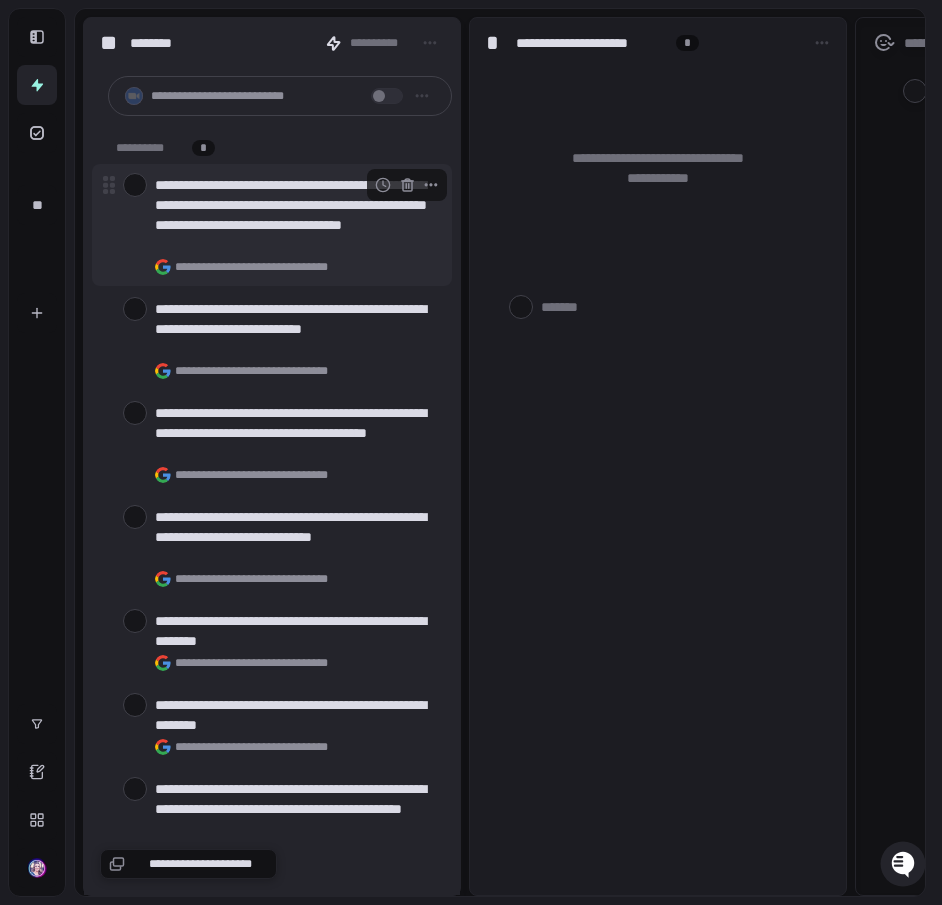 click on "**********" at bounding box center (295, 215) 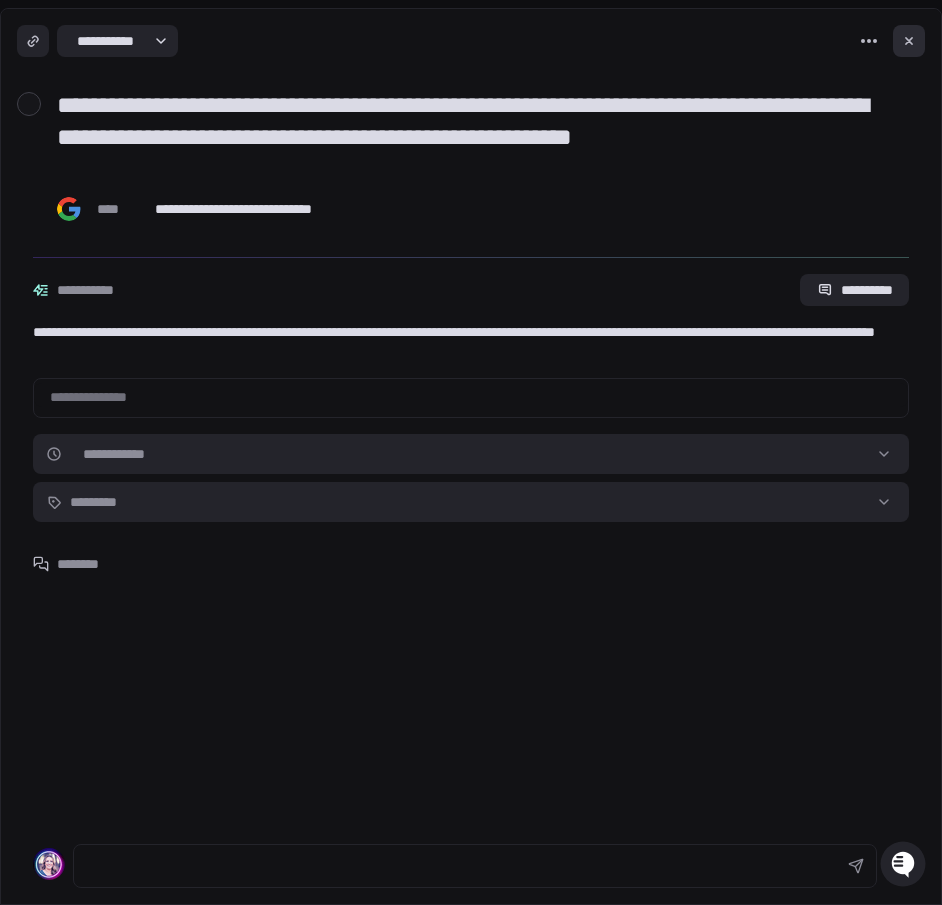 click at bounding box center (909, 41) 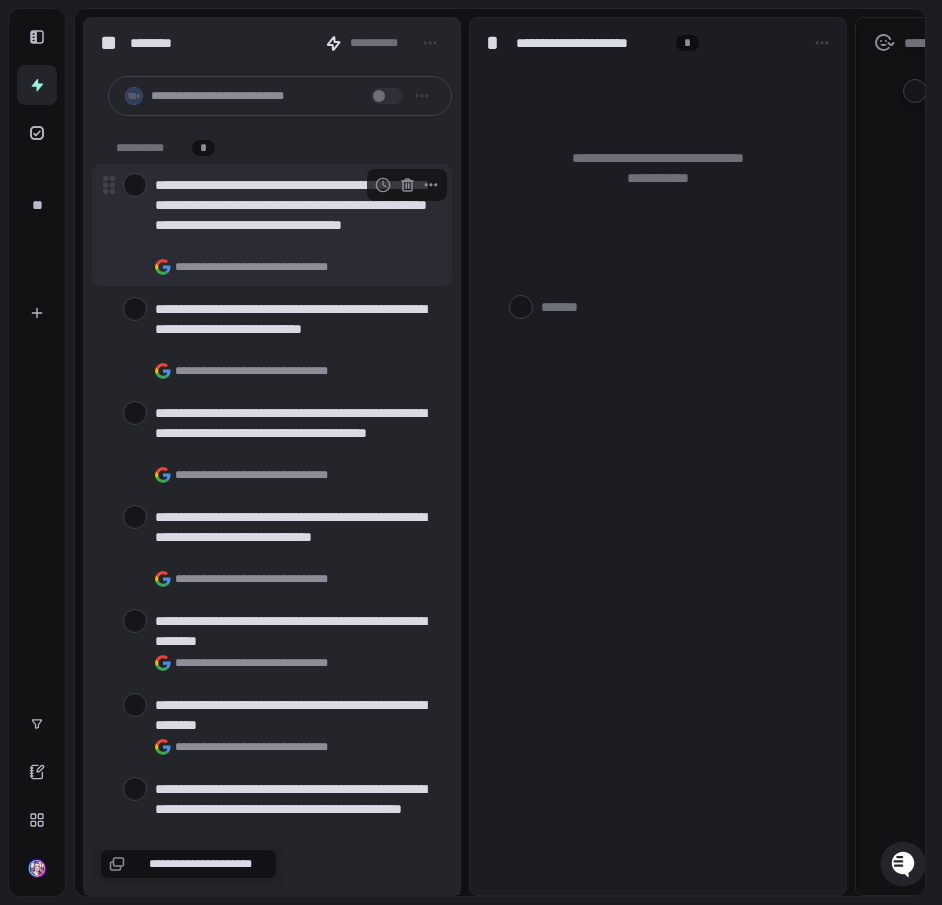 click at bounding box center (135, 185) 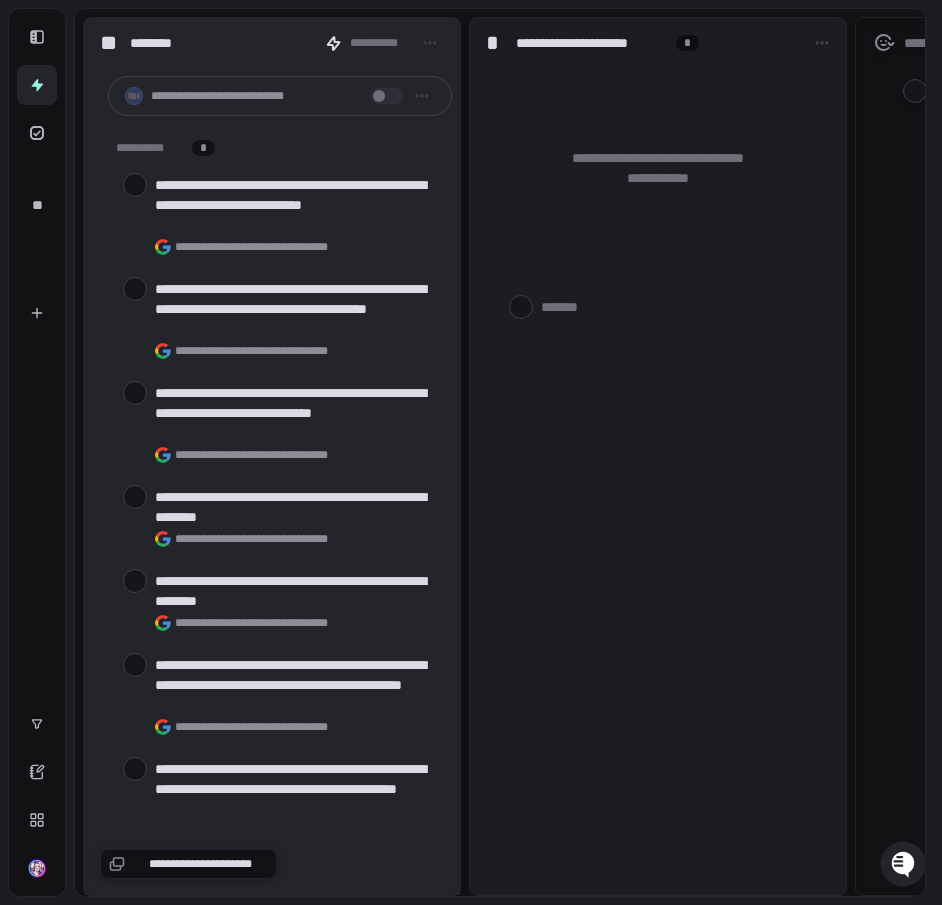 click at bounding box center (135, 185) 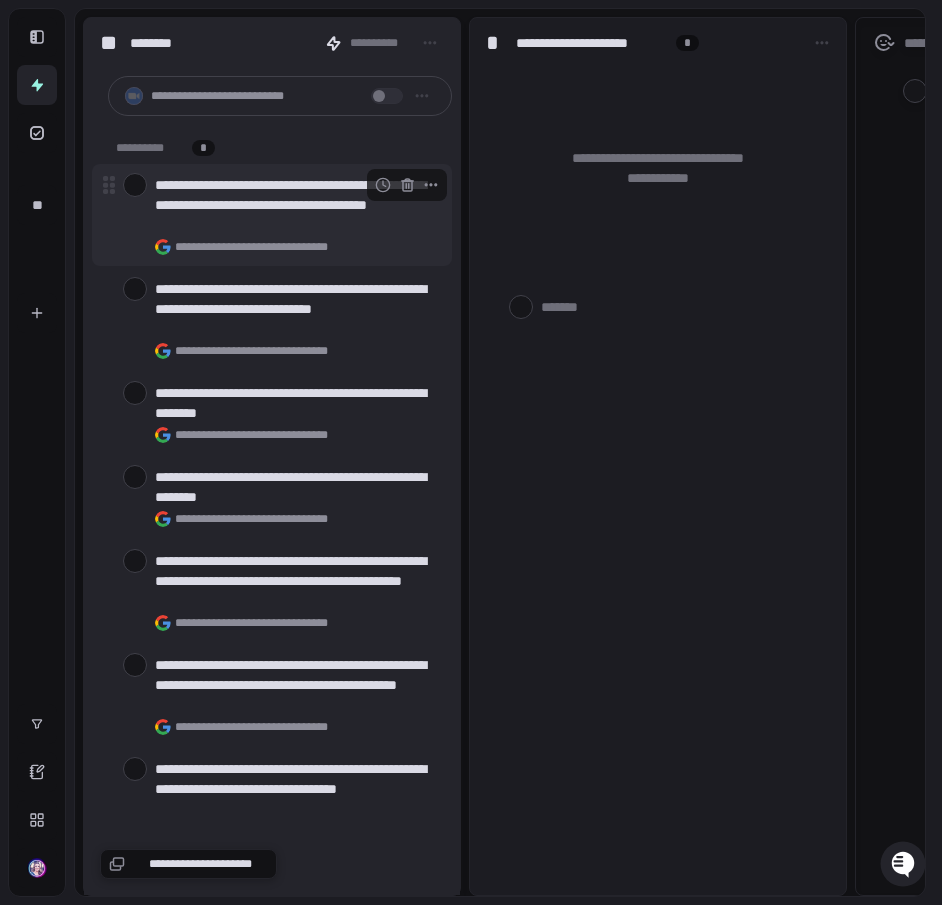 click at bounding box center [135, 185] 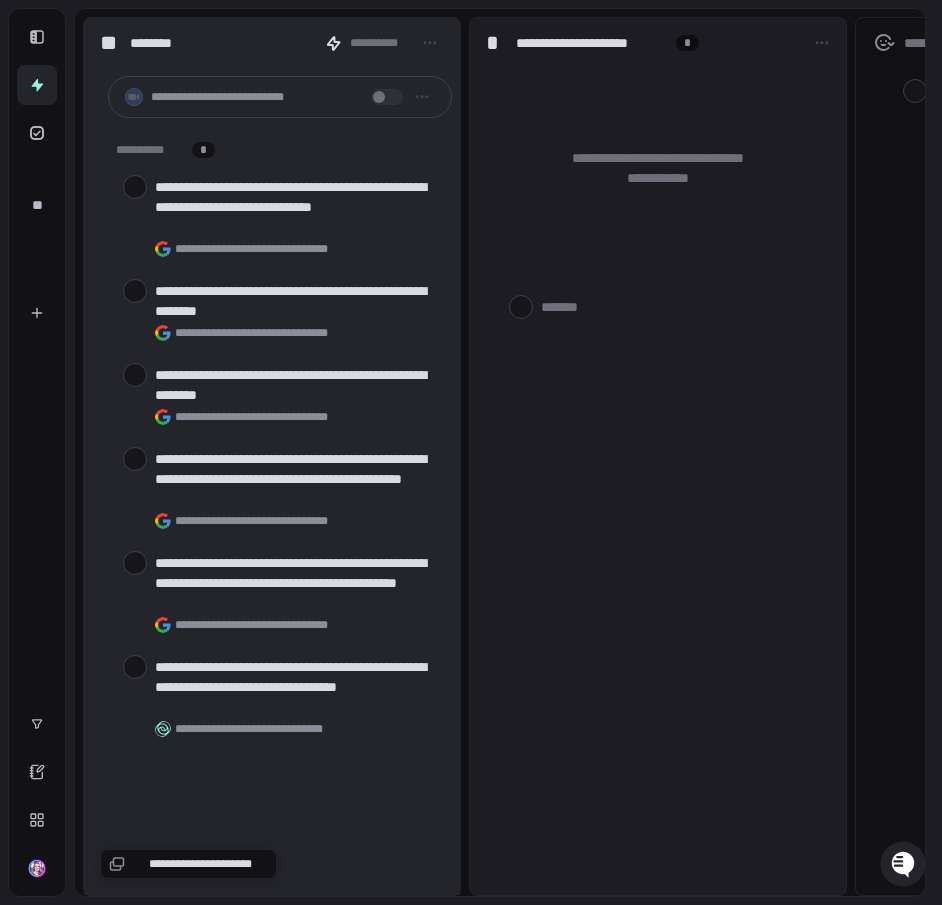click at bounding box center (135, 187) 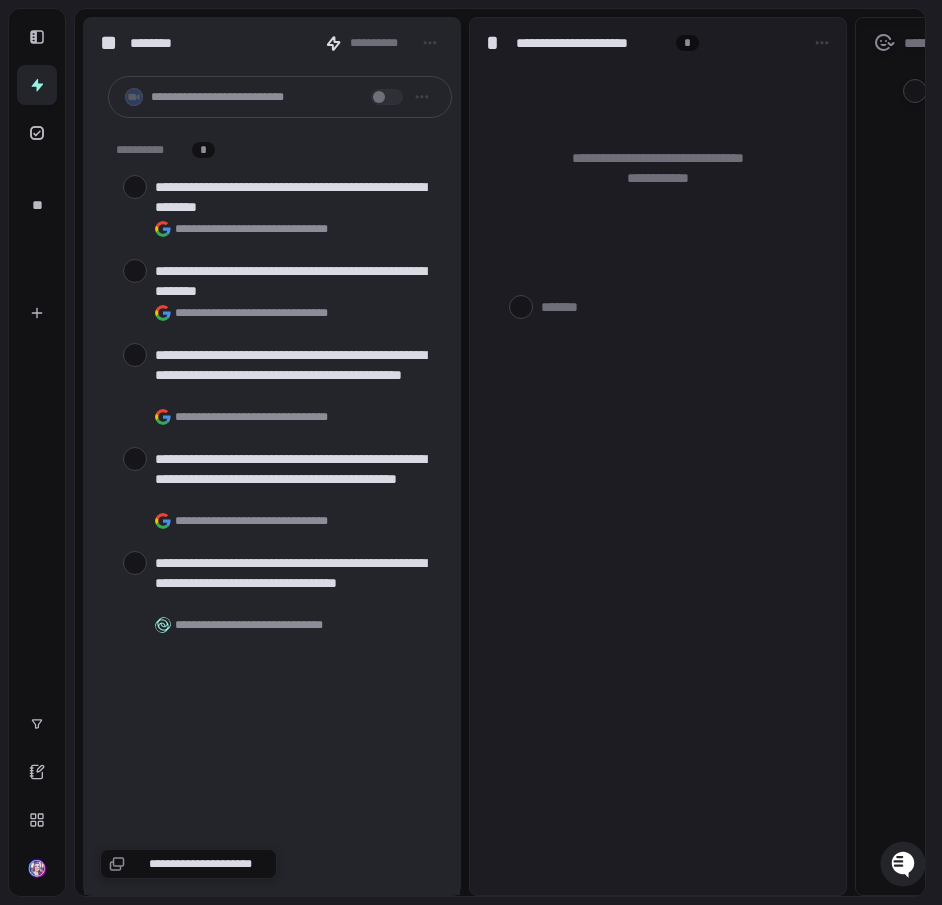 click at bounding box center (135, 187) 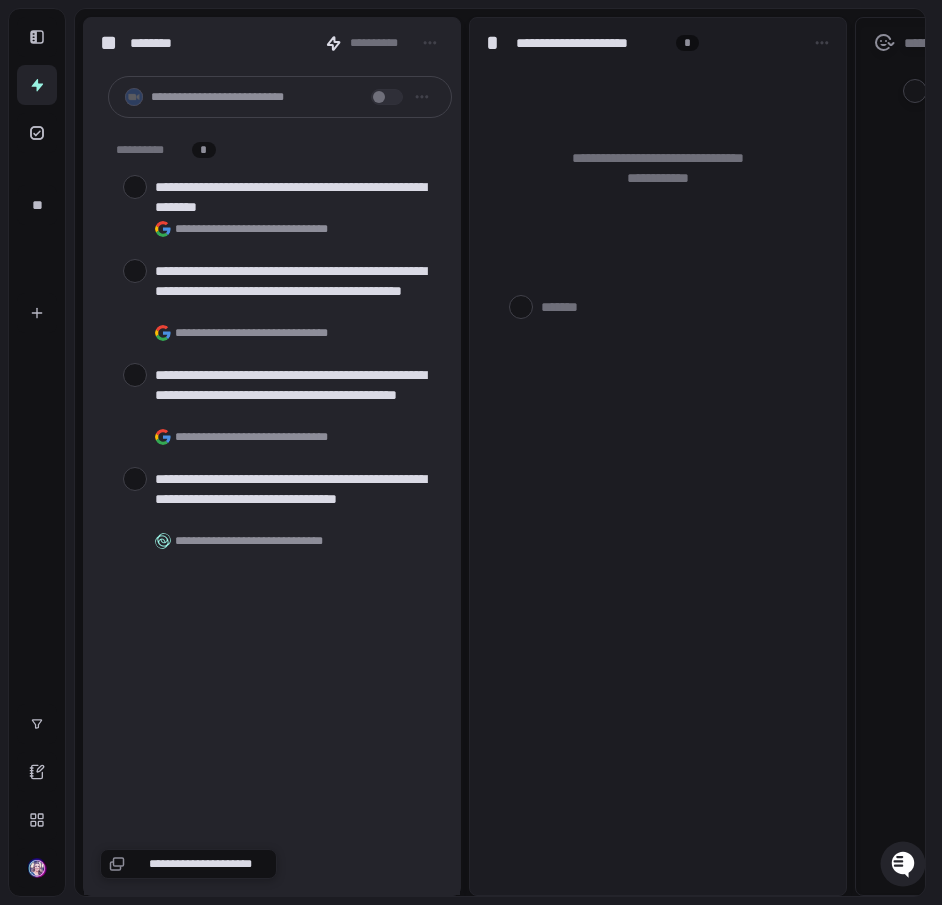 click at bounding box center [135, 187] 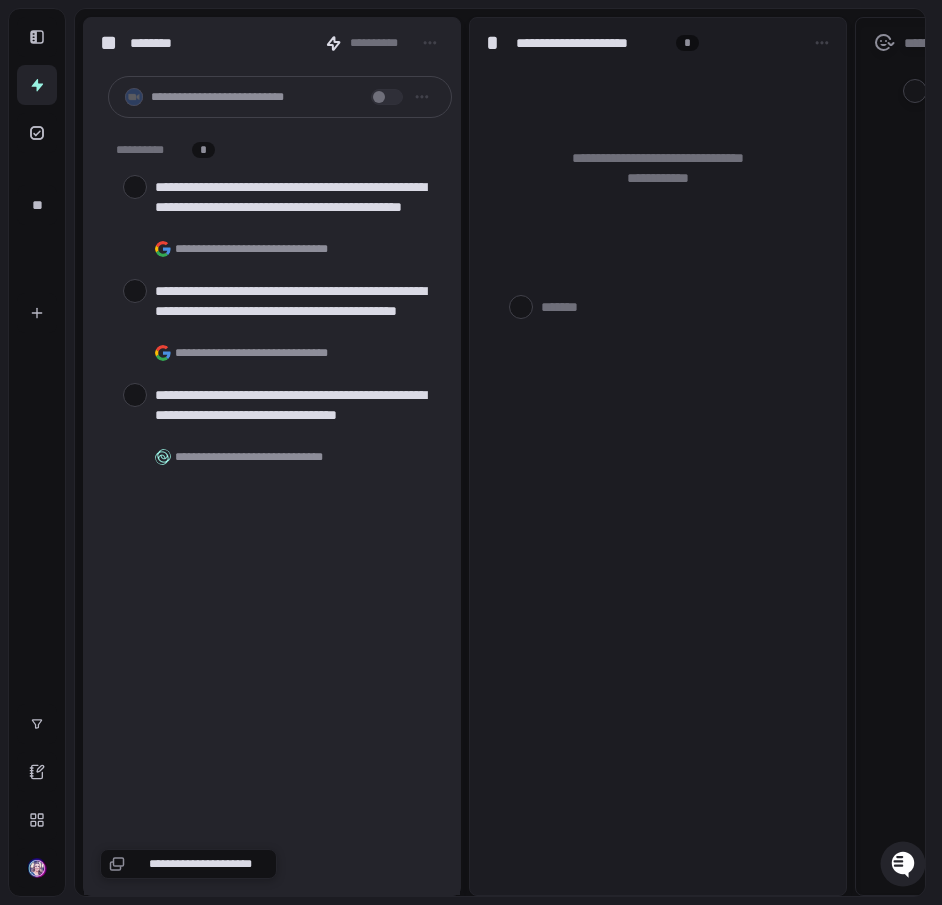 click at bounding box center (135, 187) 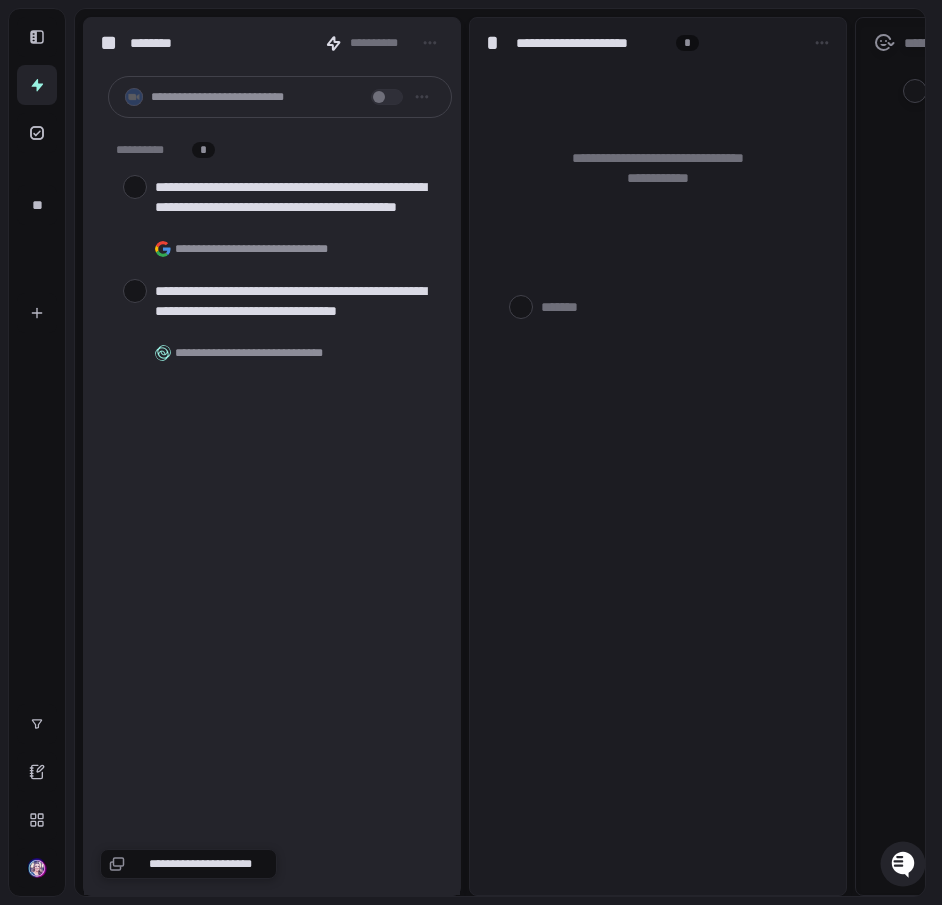 click at bounding box center (135, 187) 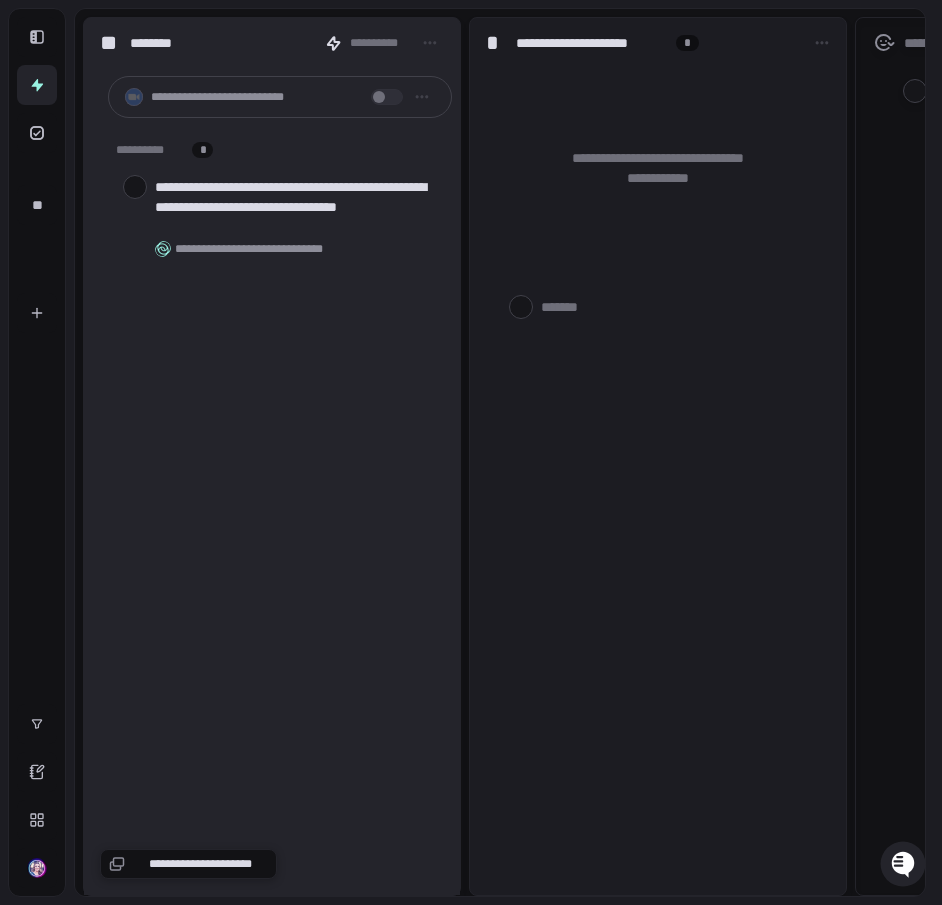 click at bounding box center [135, 187] 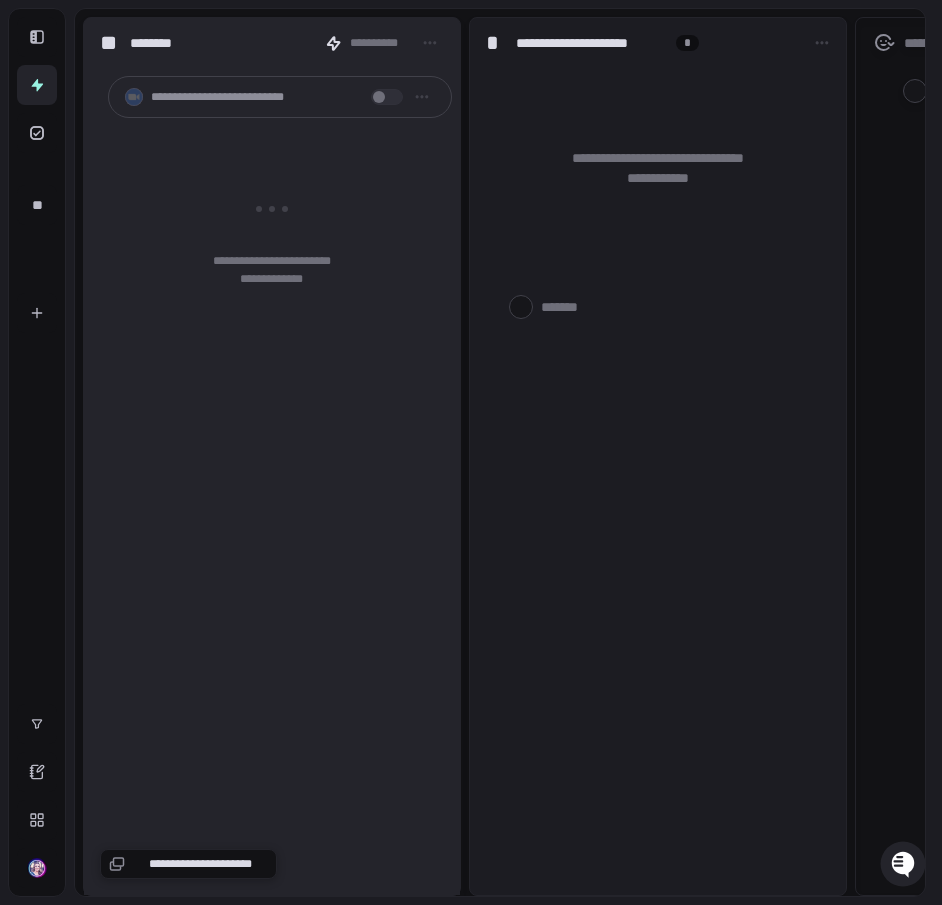 type on "*" 